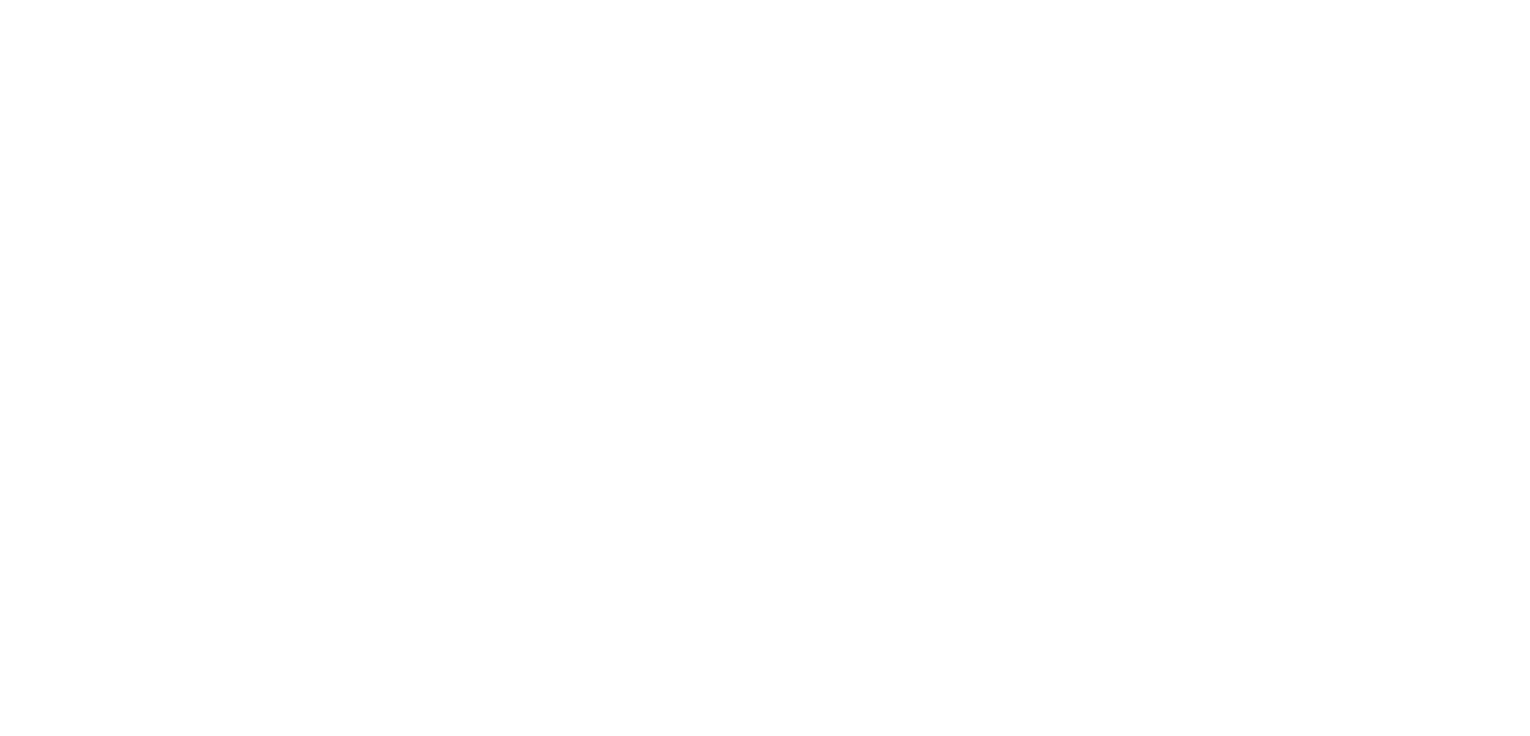 scroll, scrollTop: 0, scrollLeft: 0, axis: both 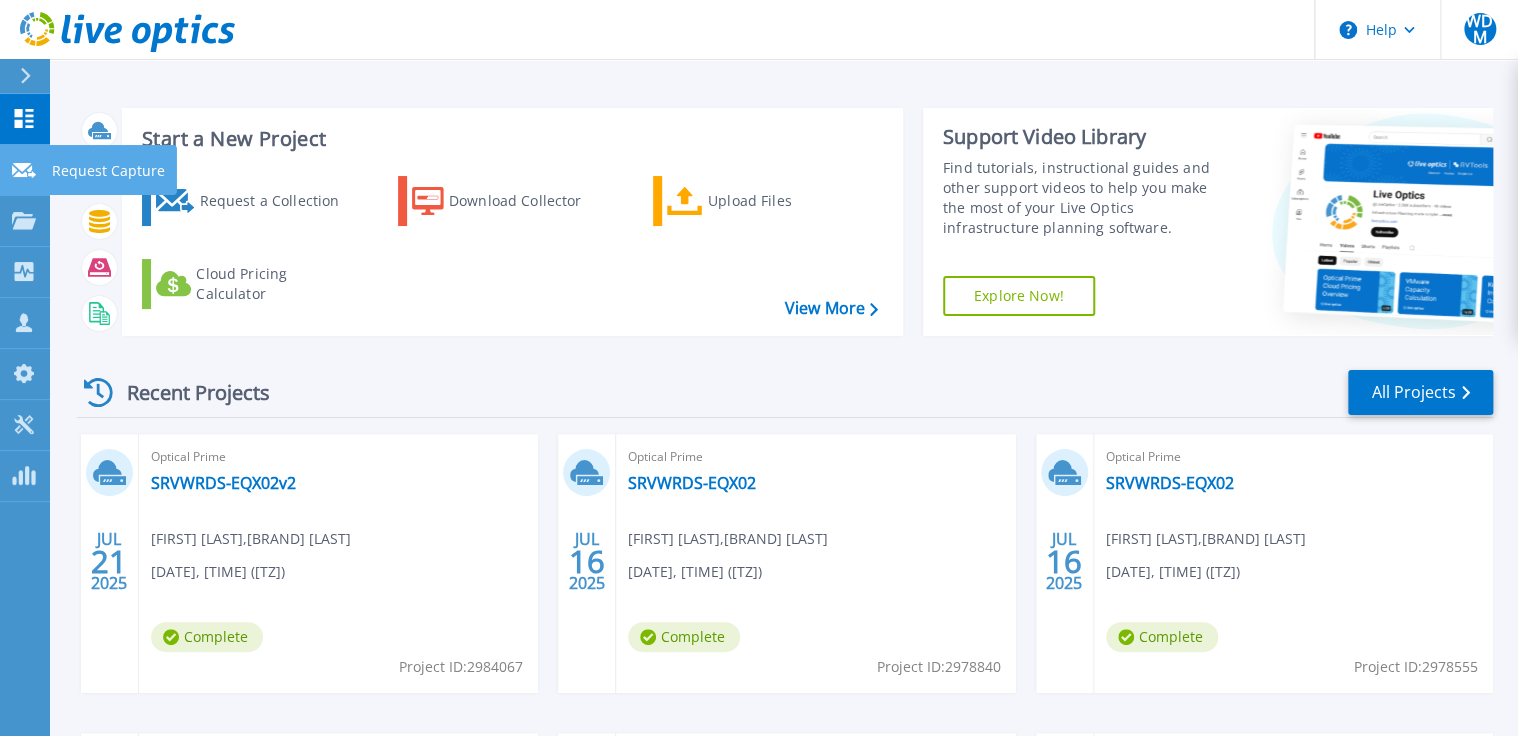 click on "Request Capture" at bounding box center (108, 171) 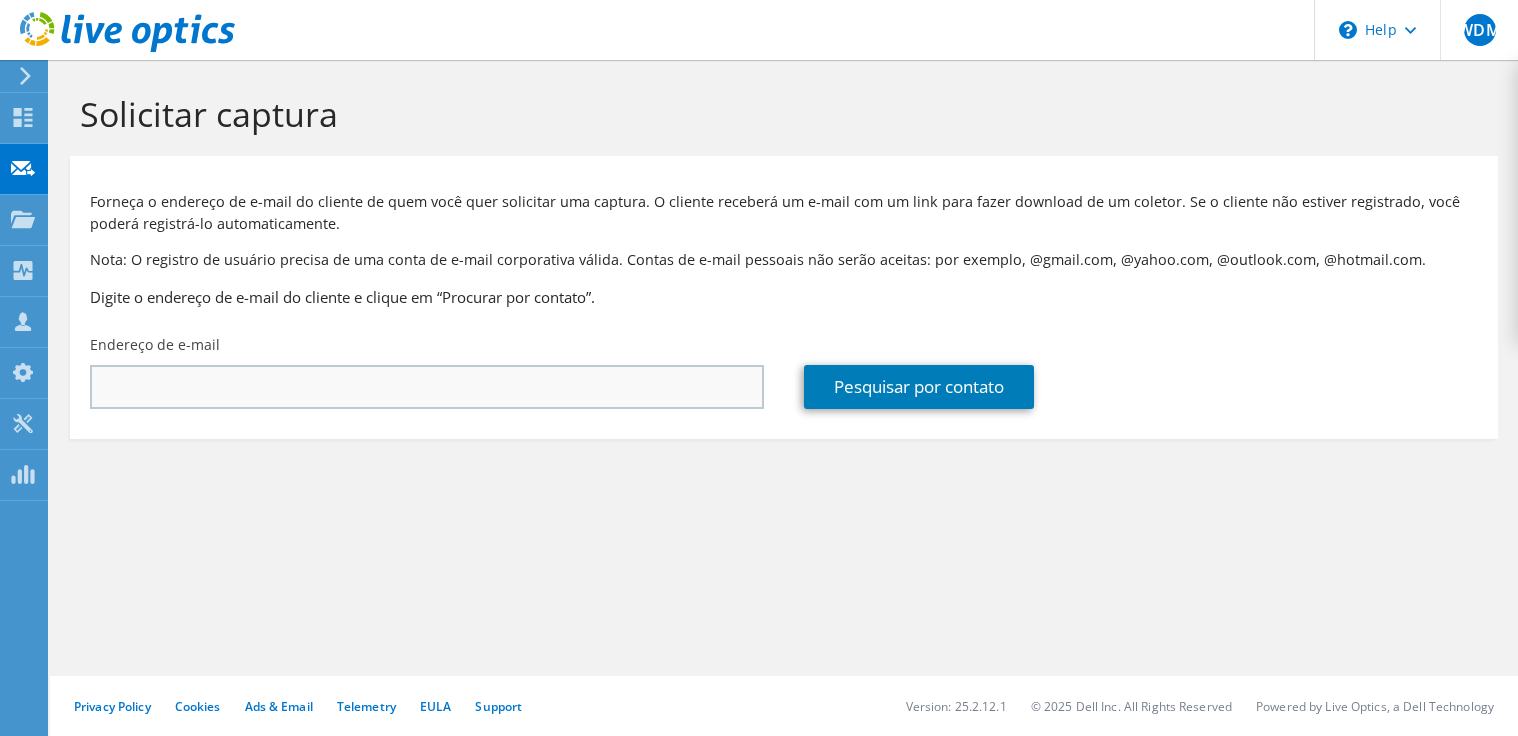 scroll, scrollTop: 0, scrollLeft: 0, axis: both 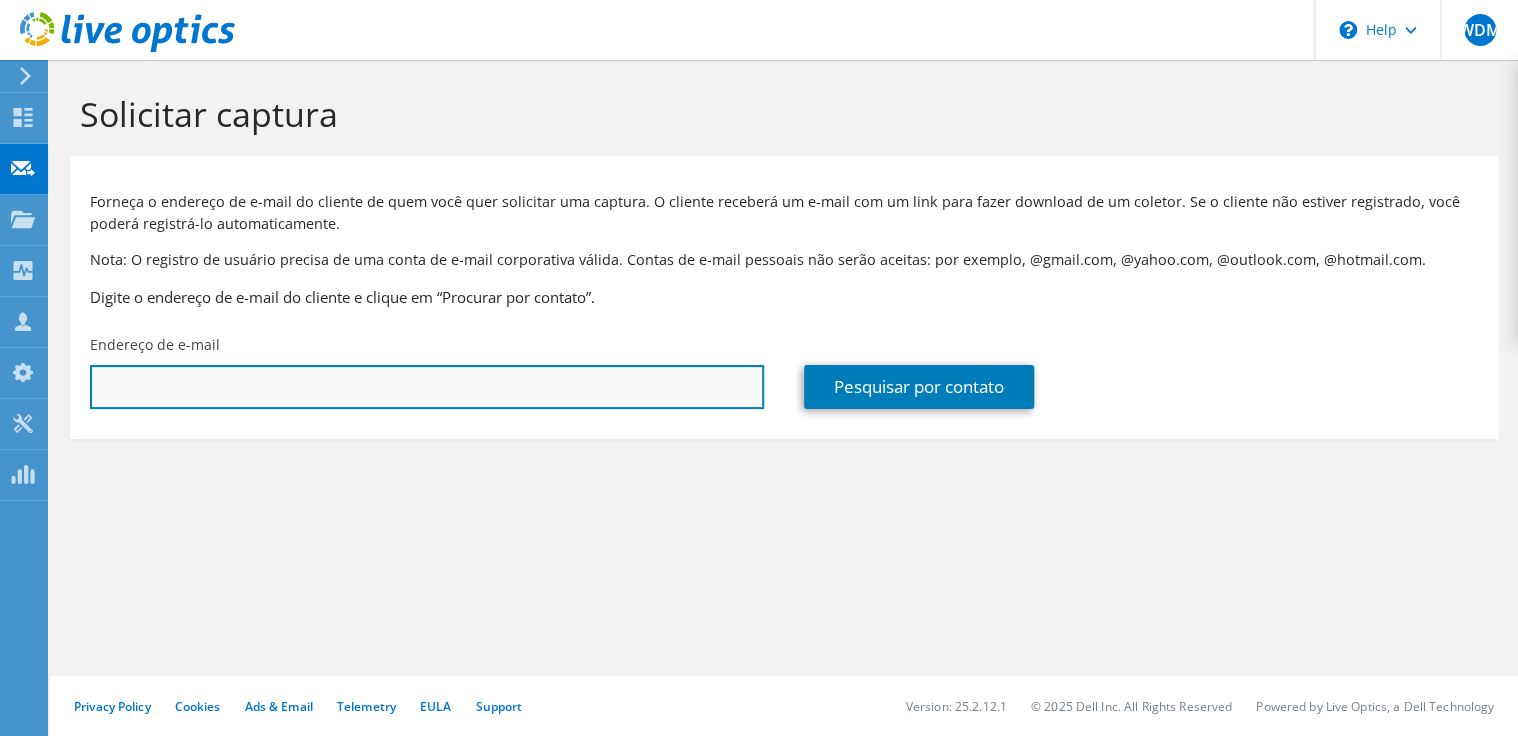 click at bounding box center (427, 387) 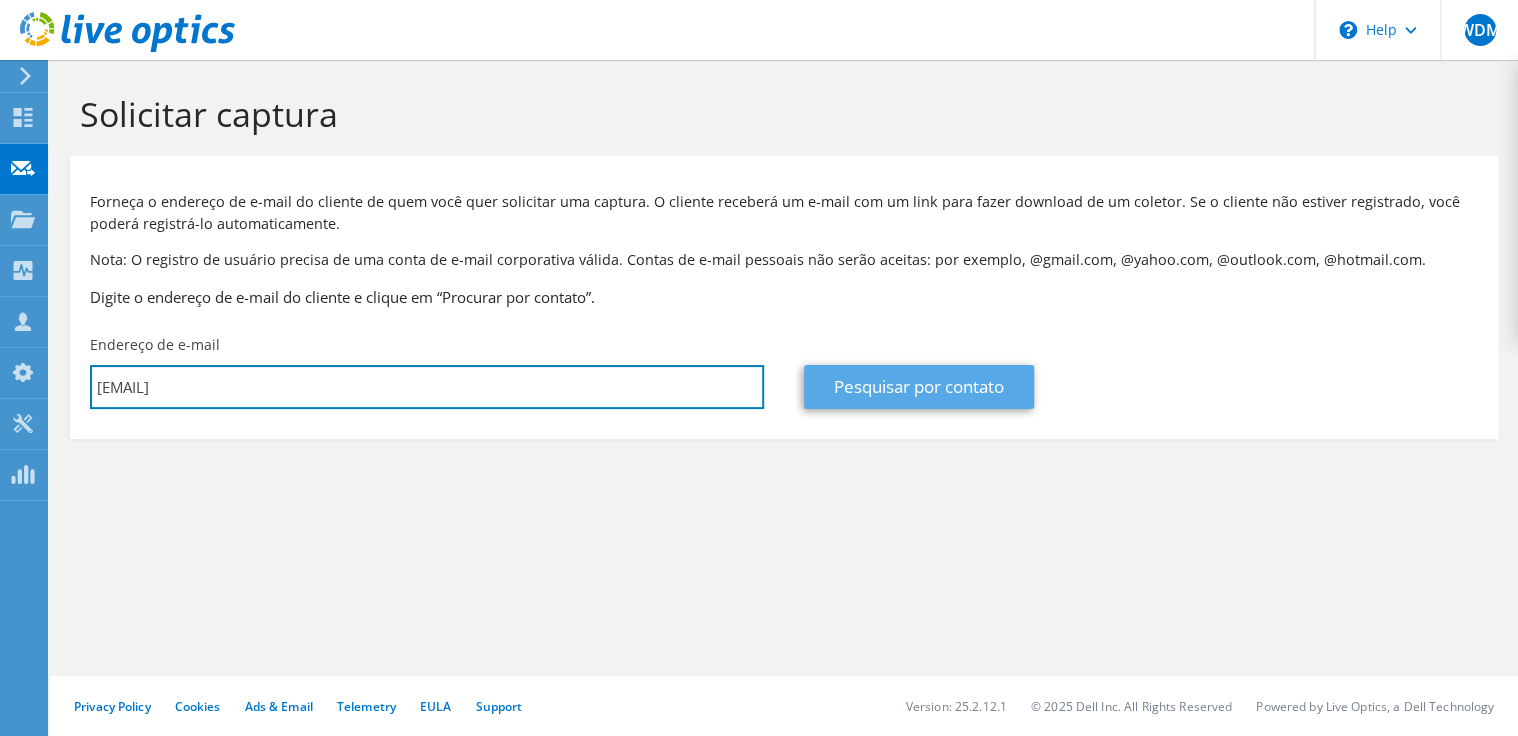 type on "[EMAIL]" 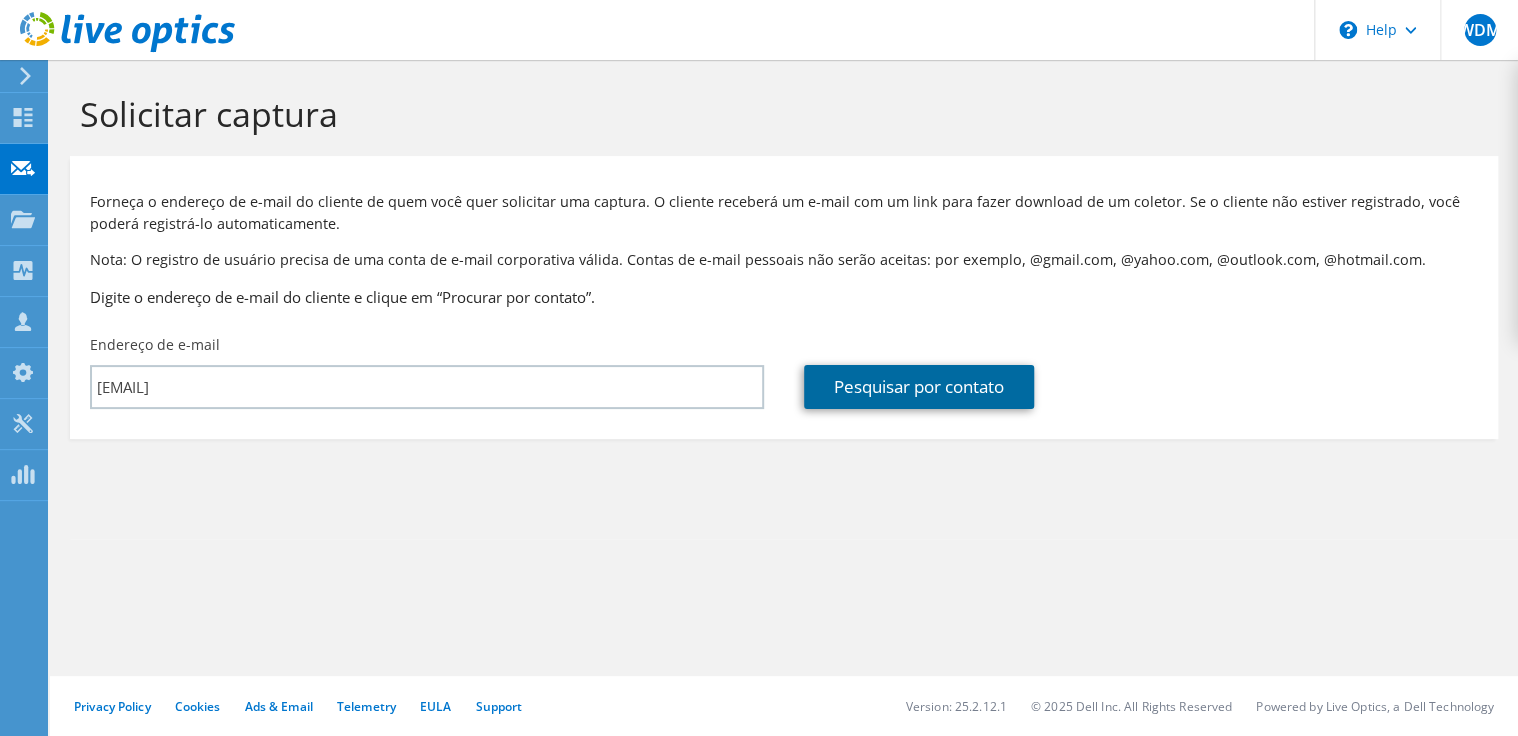click on "Pesquisar por contato" at bounding box center (919, 387) 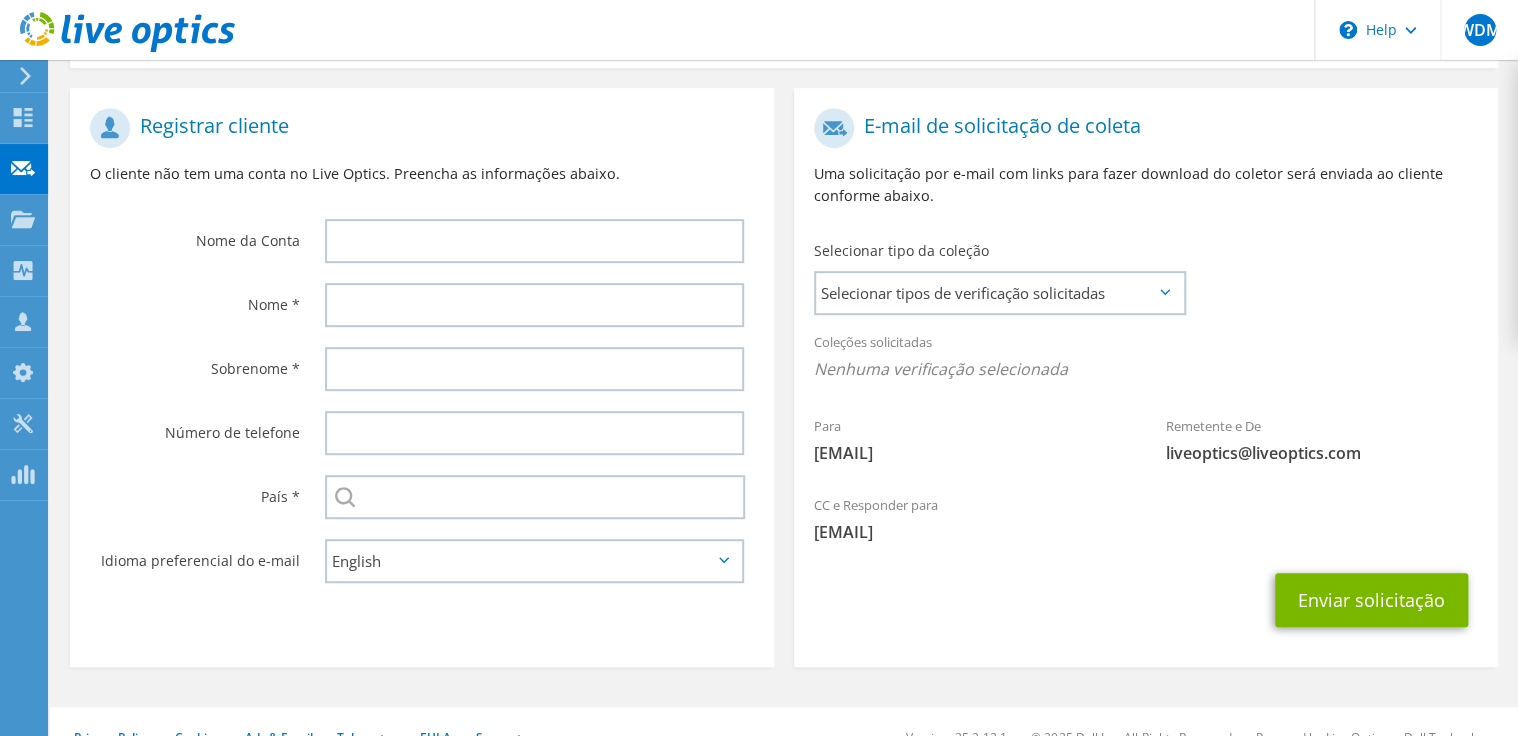 scroll, scrollTop: 264, scrollLeft: 0, axis: vertical 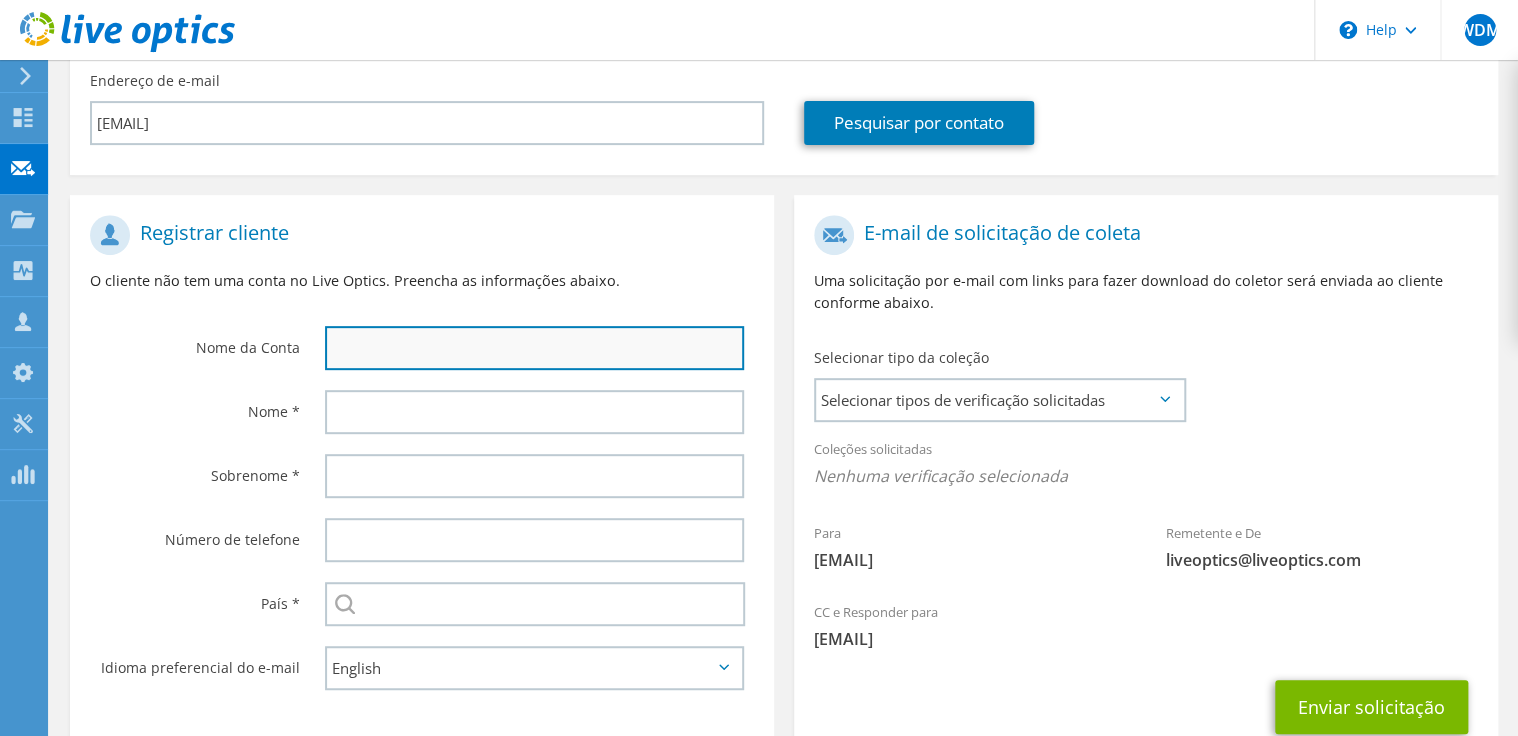 click at bounding box center (534, 348) 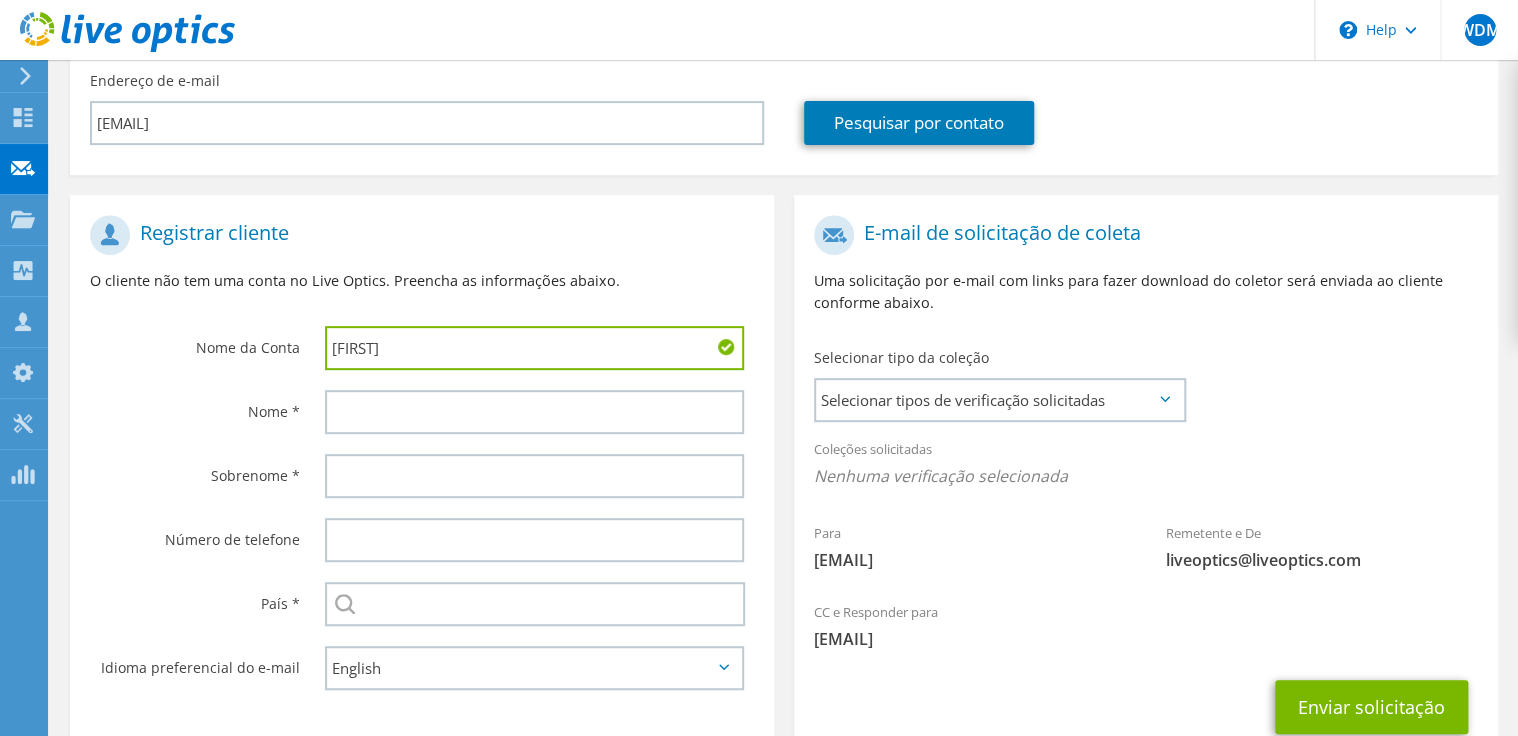 type on "[FIRST]" 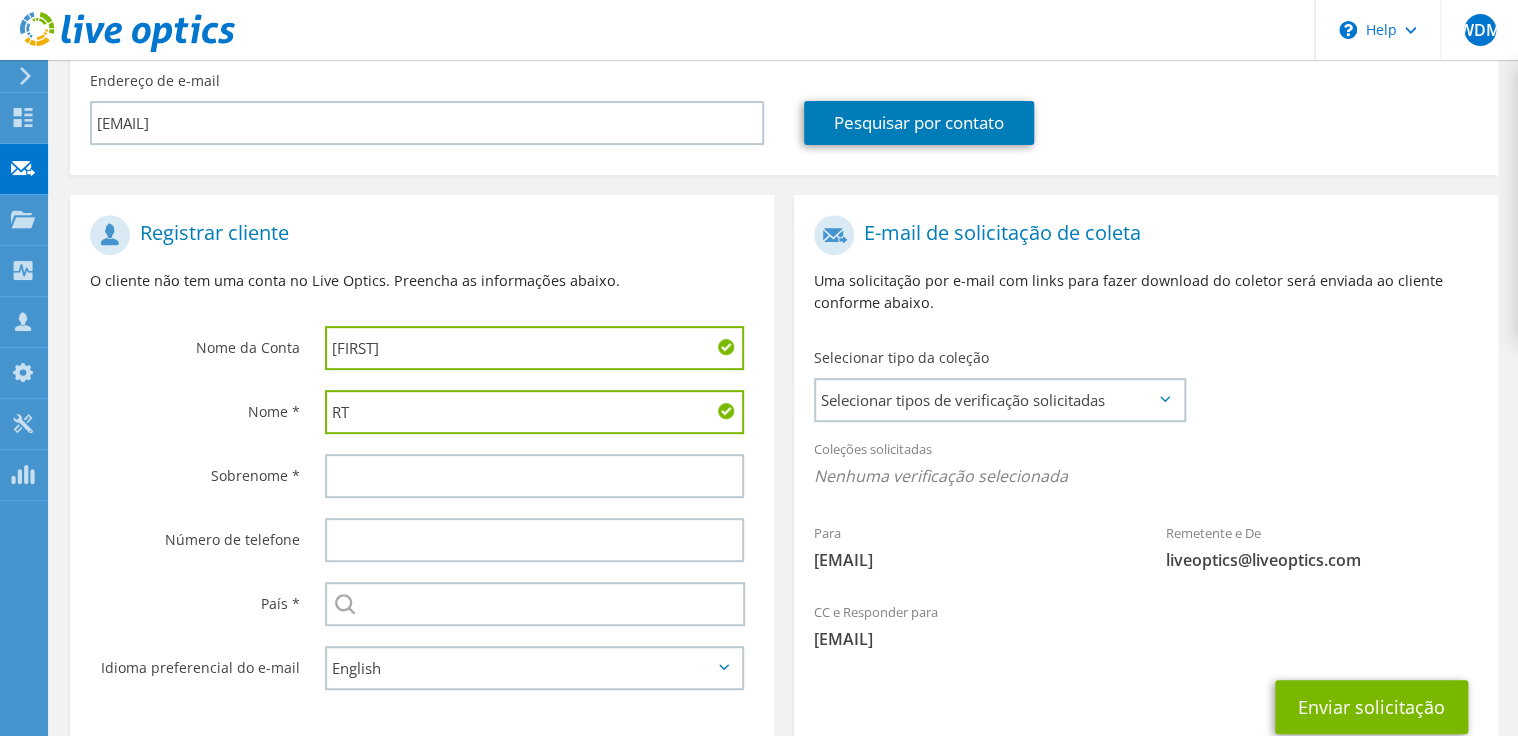 type on "R" 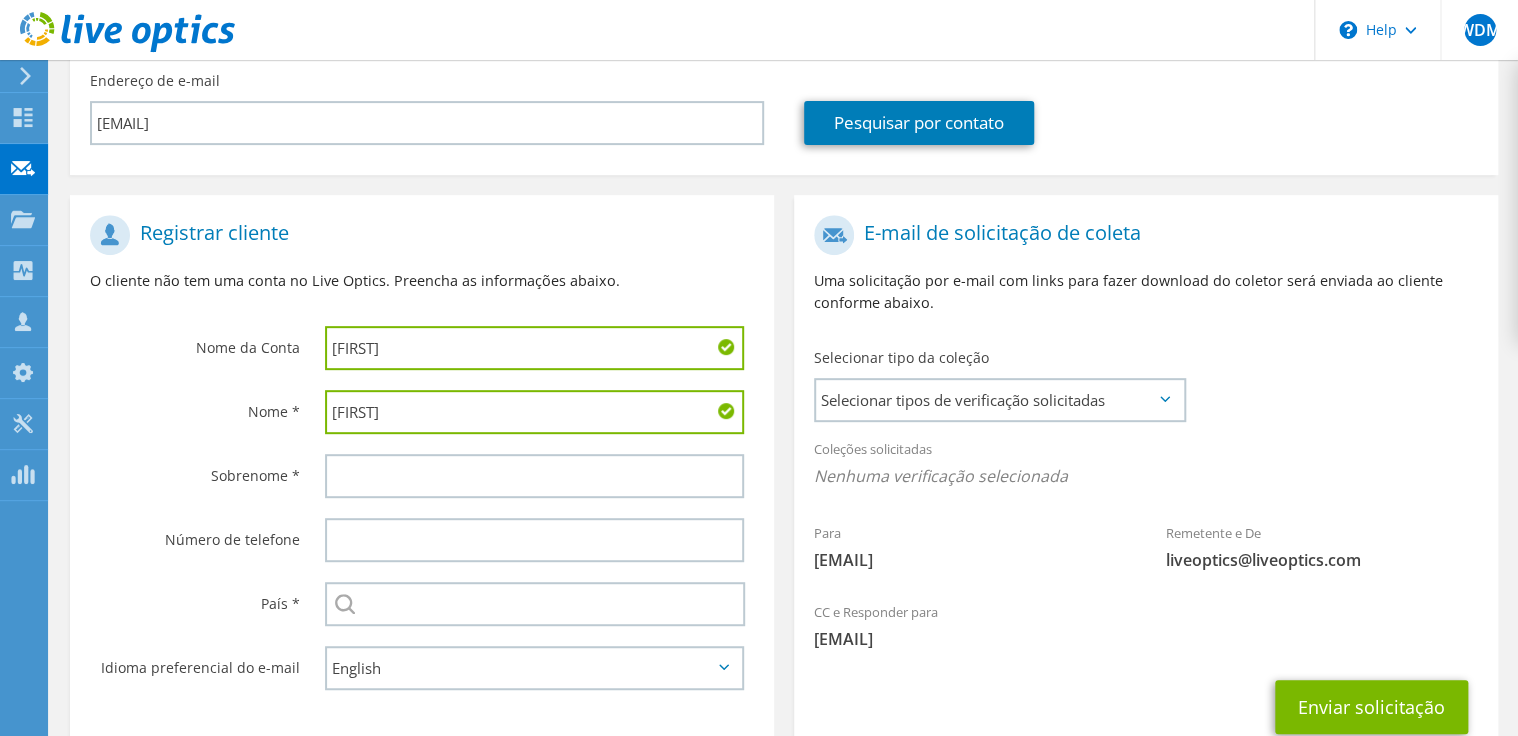 type on "[FIRST]" 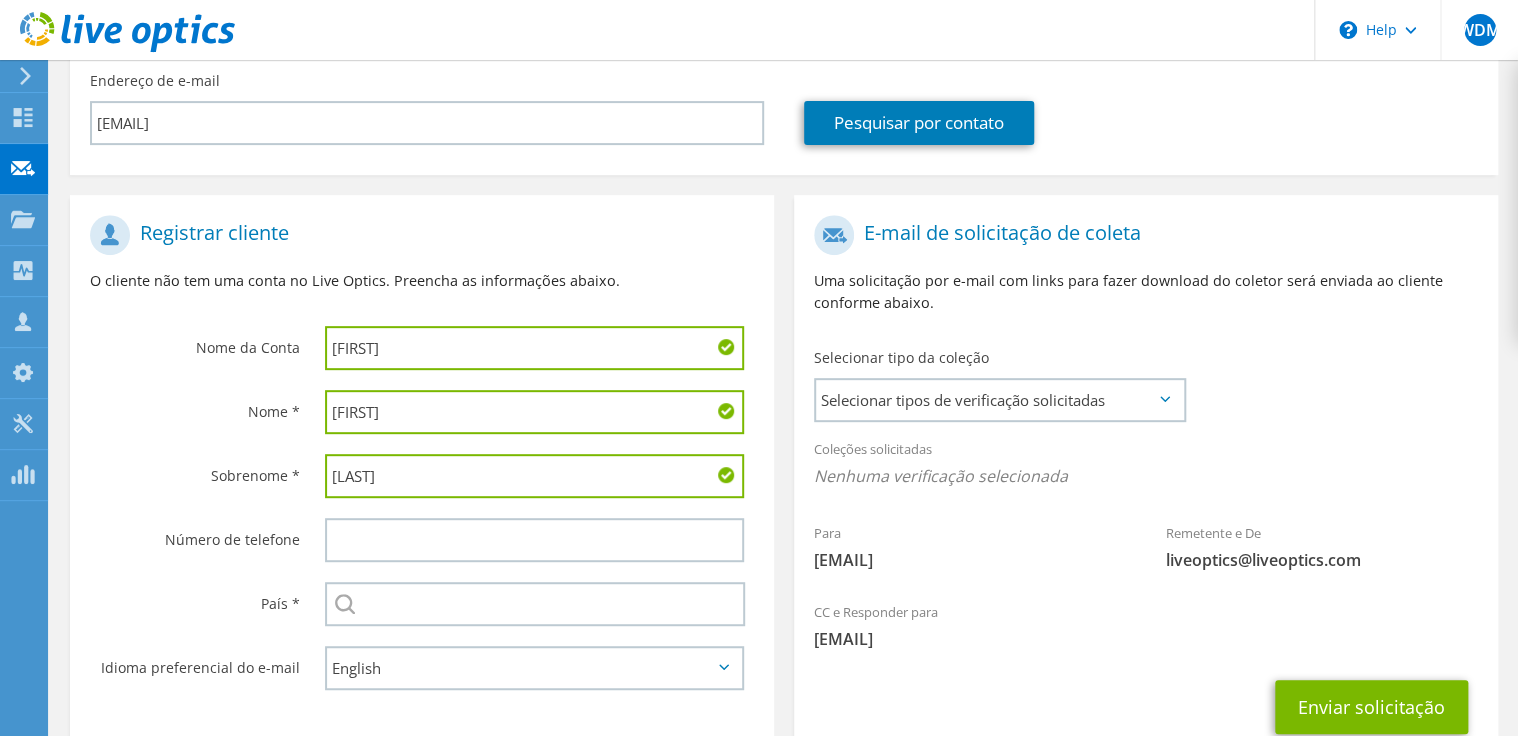 type on "[LAST]" 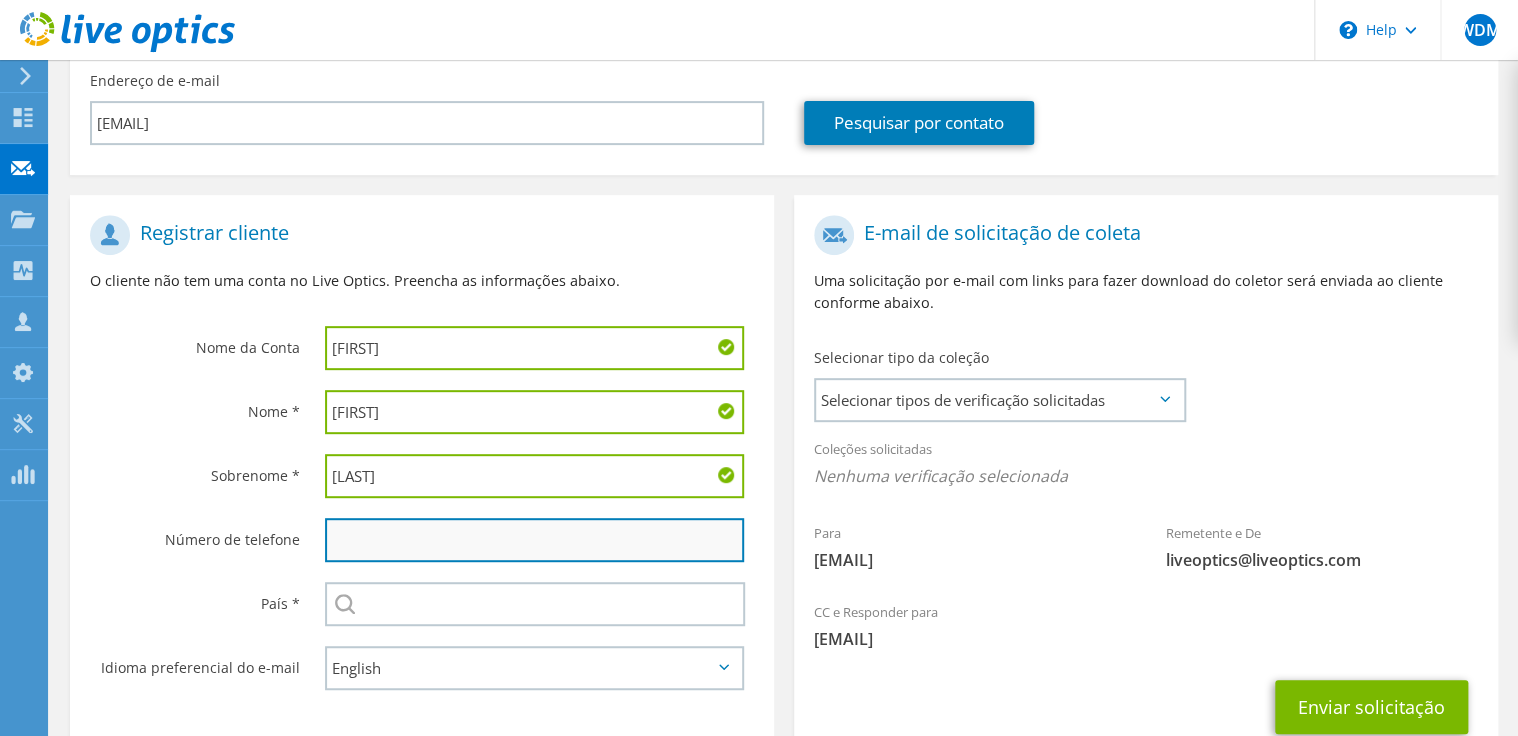 drag, startPoint x: 353, startPoint y: 540, endPoint x: 363, endPoint y: 536, distance: 10.770329 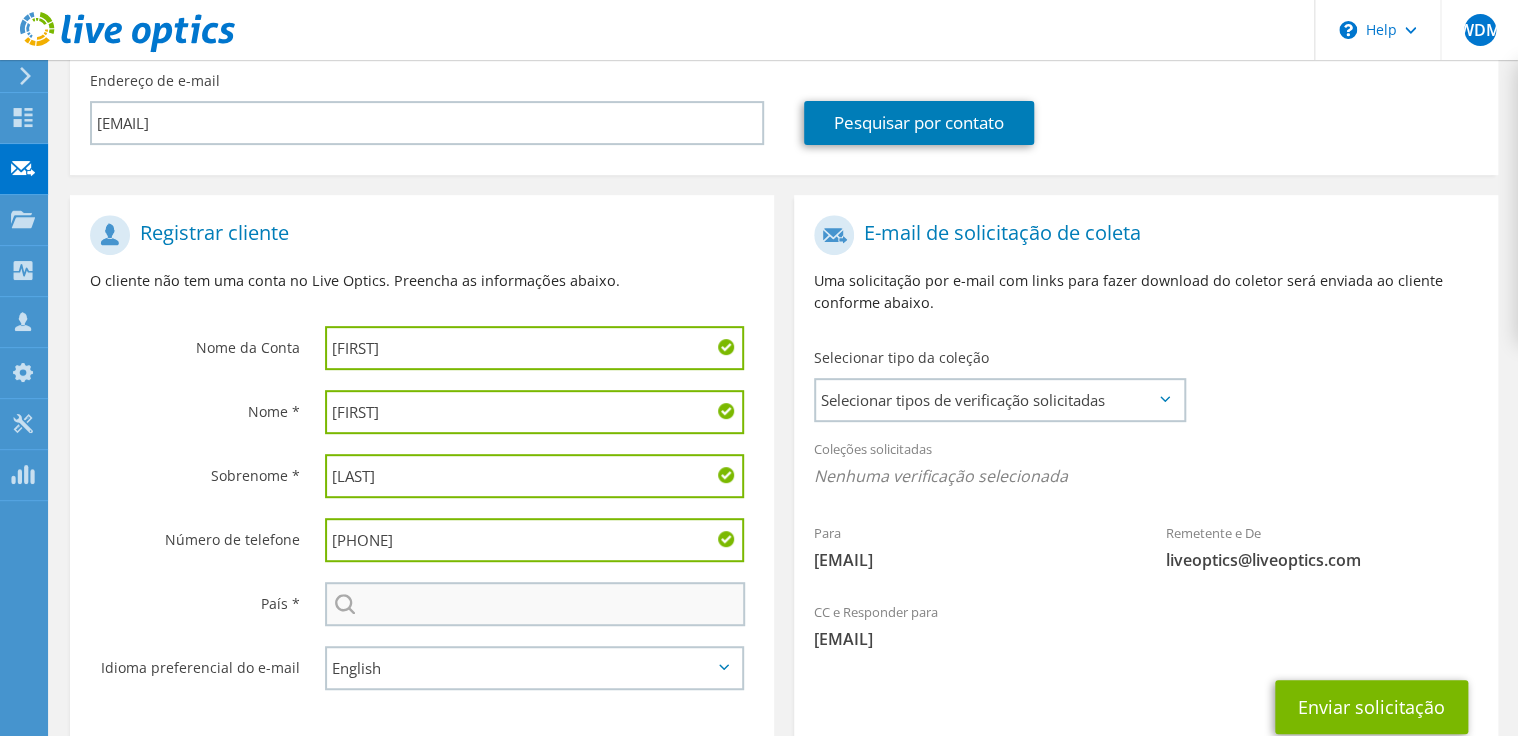 type on "[PHONE]" 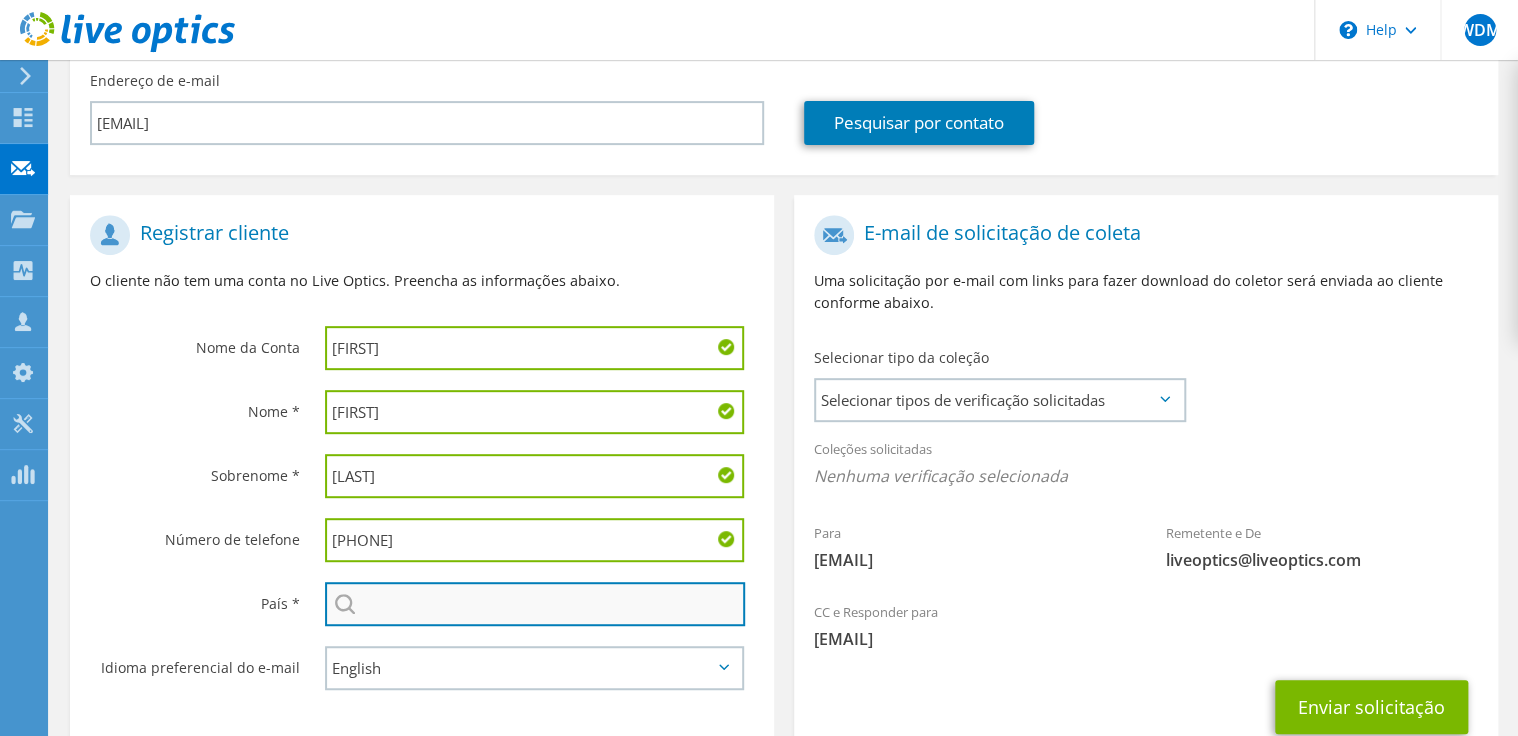 click at bounding box center [535, 604] 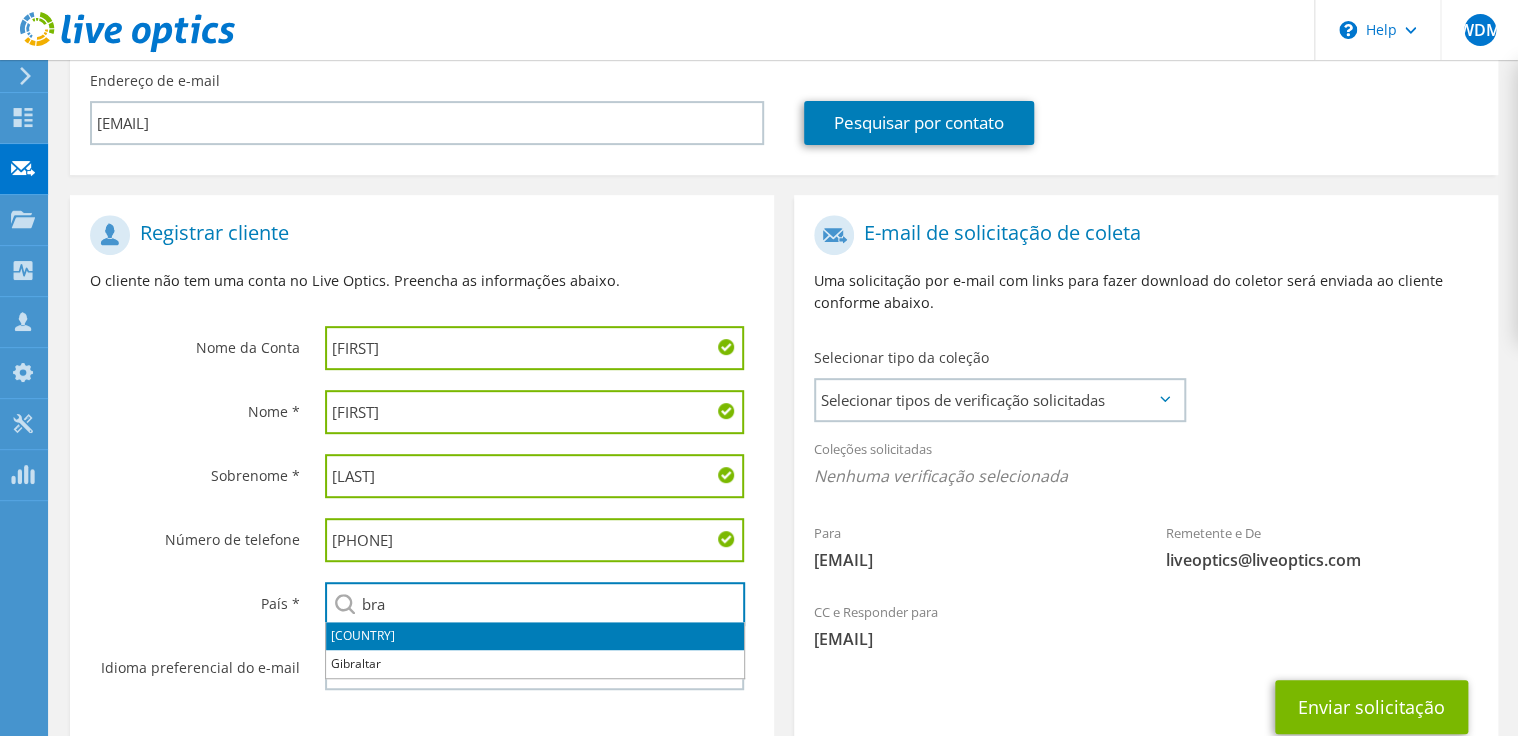 click on "[COUNTRY]" at bounding box center [535, 636] 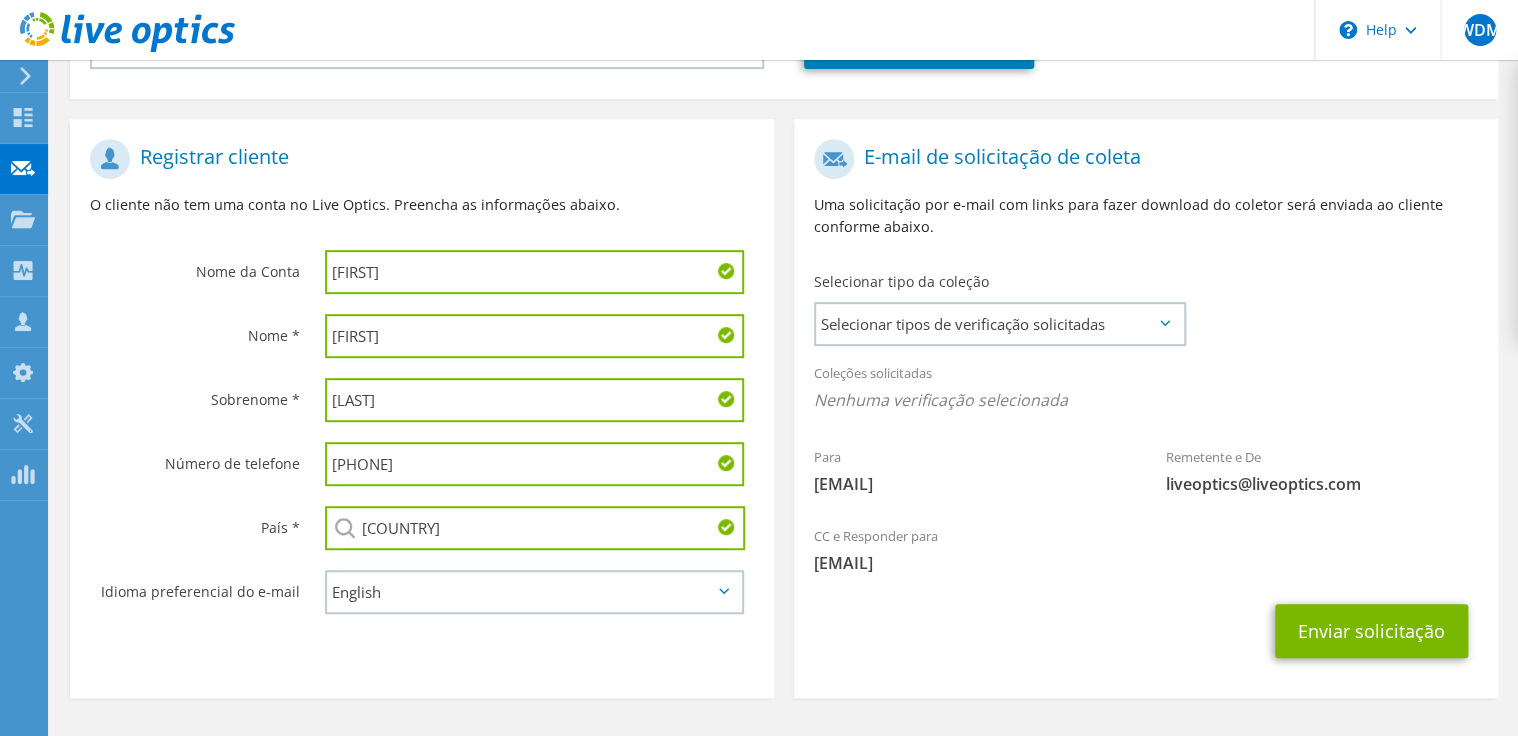 scroll, scrollTop: 424, scrollLeft: 0, axis: vertical 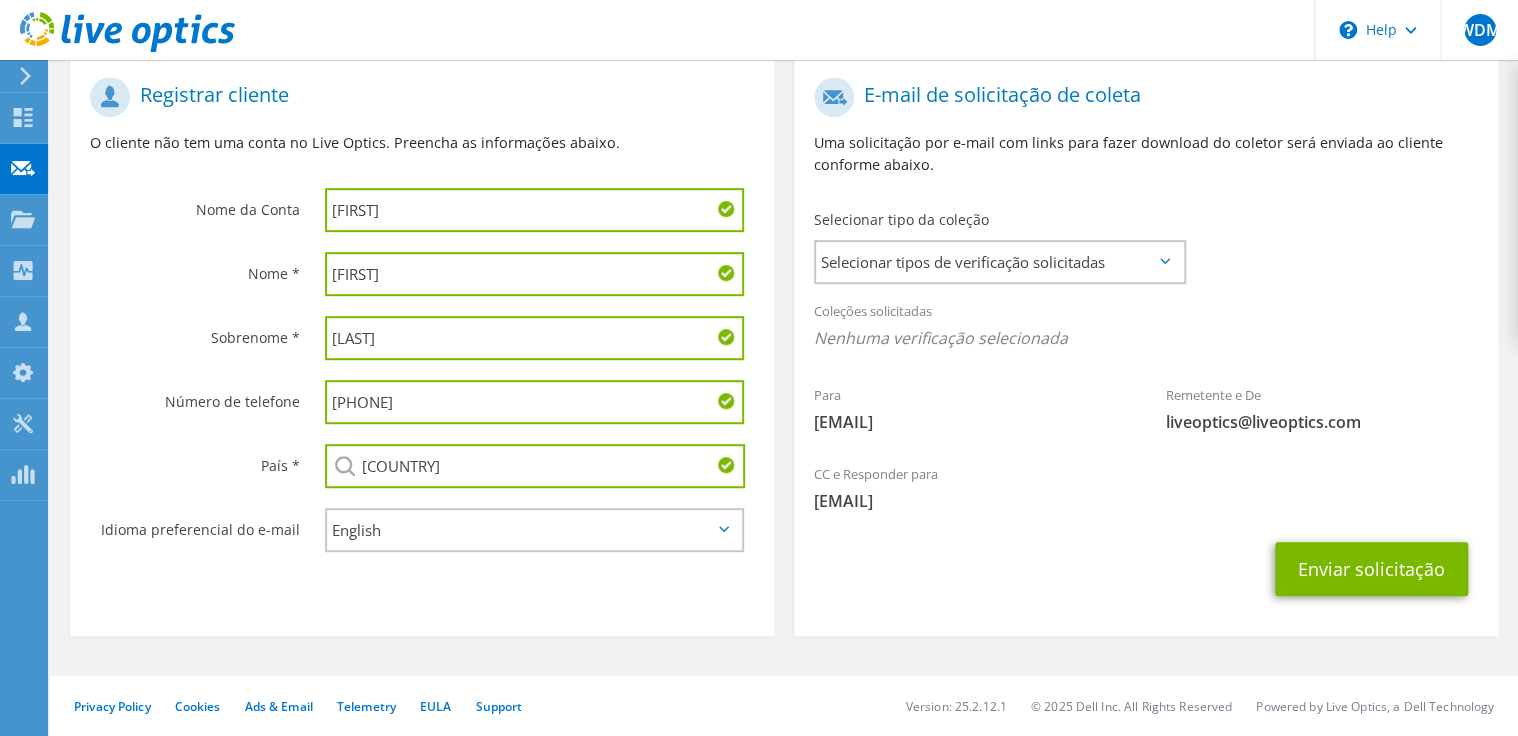 type on "[COUNTRY]" 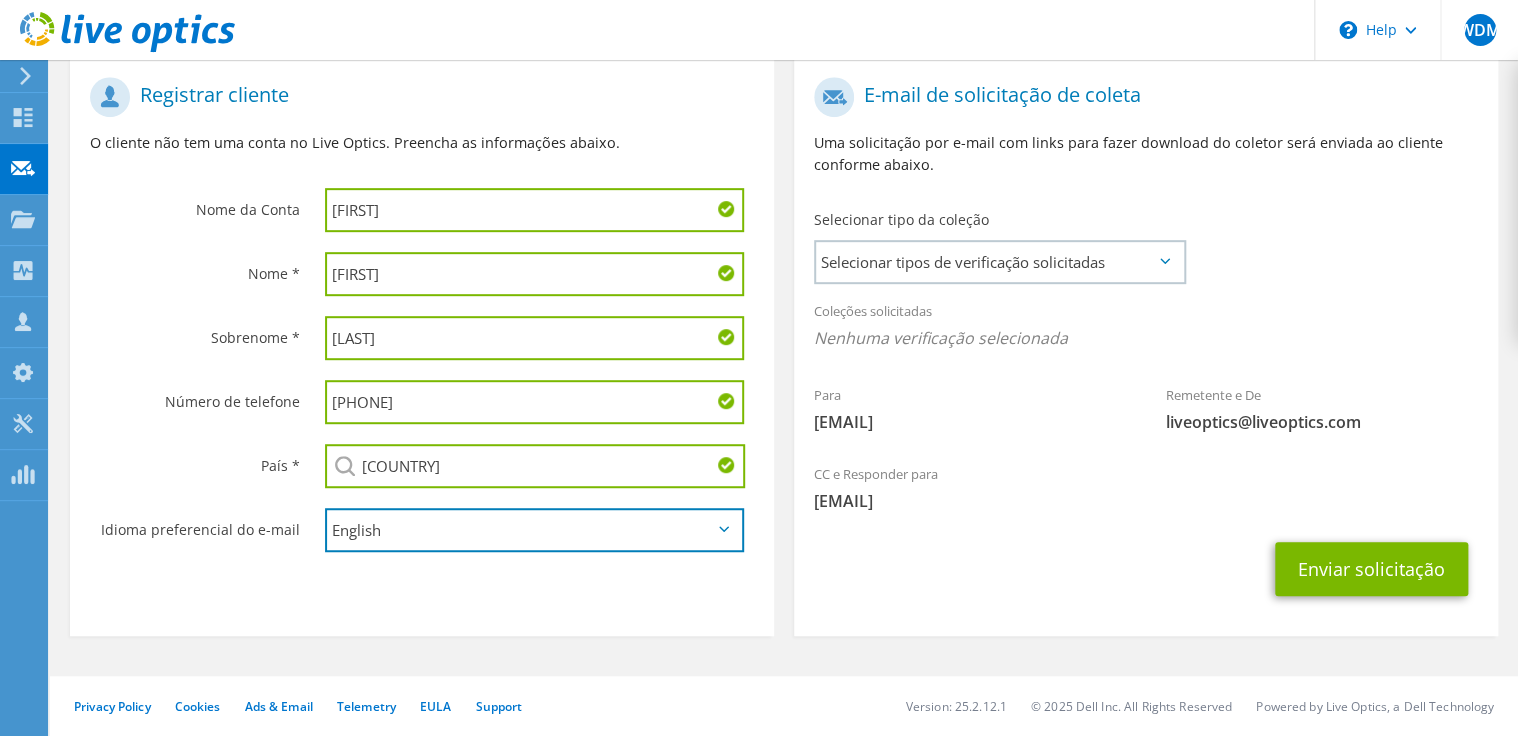 click on "English
Deutsch
Español
Français
Italiano
Polski
Português
Русский
한국어
中文
日本語" at bounding box center (534, 530) 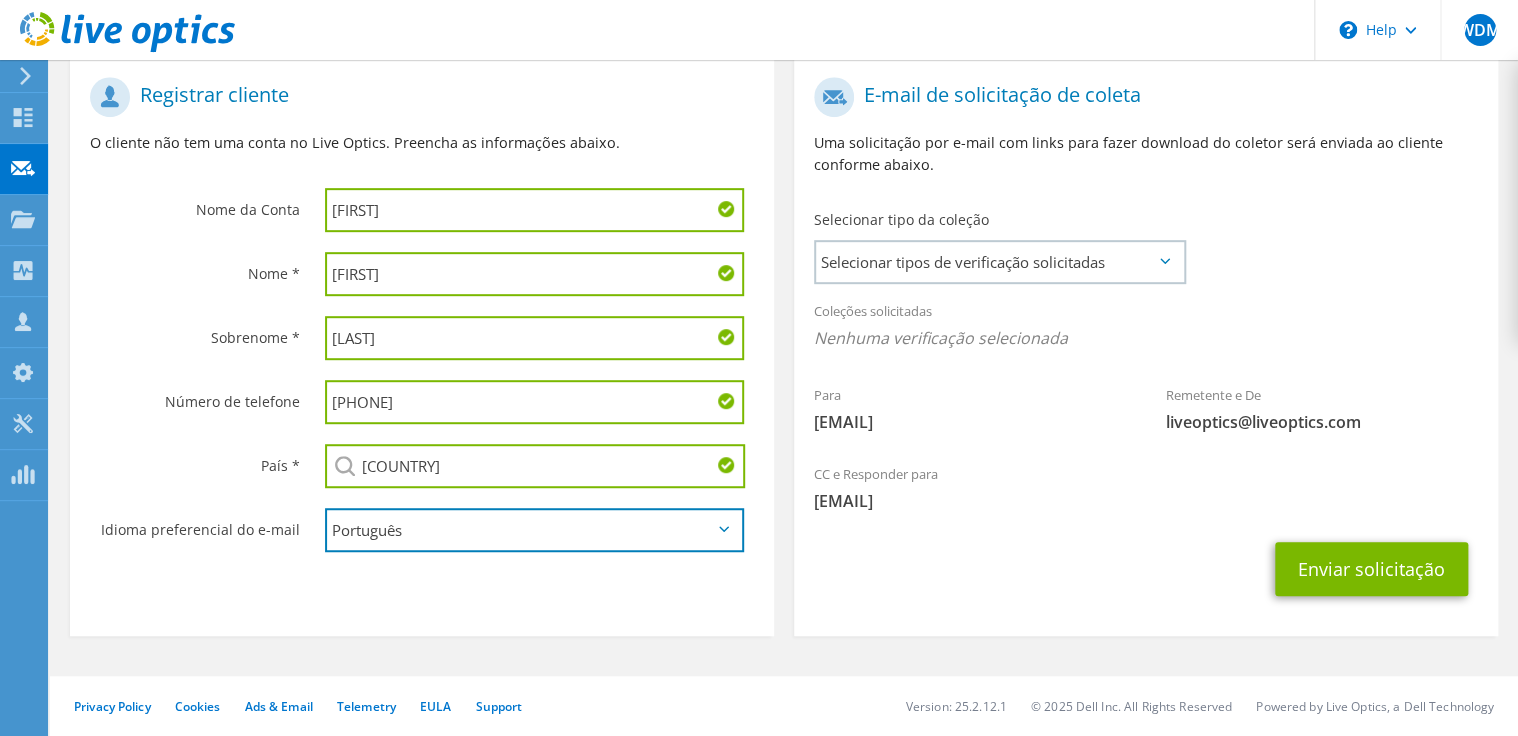 click on "English
Deutsch
Español
Français
Italiano
Polski
Português
Русский
한국어
中文
日本語" at bounding box center (534, 530) 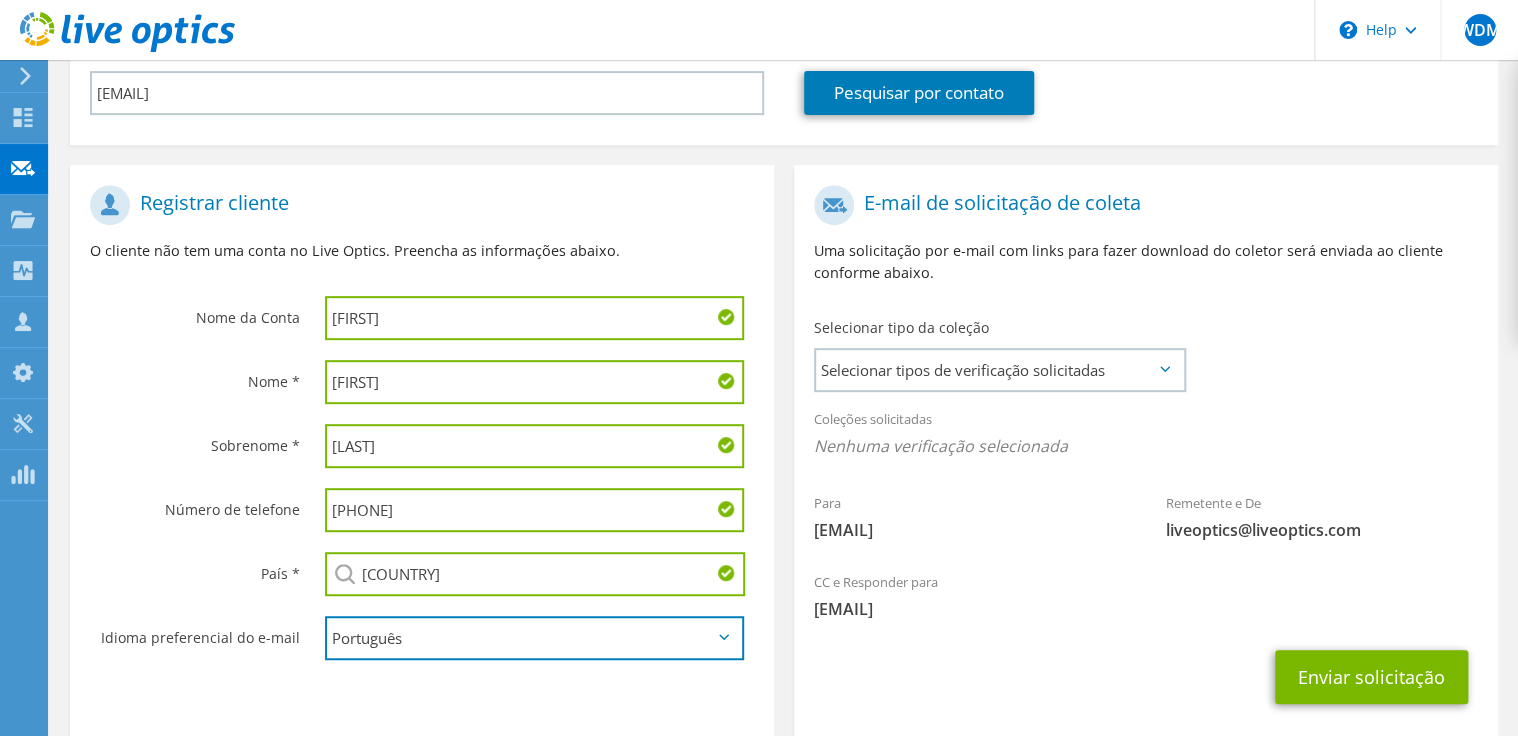 scroll, scrollTop: 184, scrollLeft: 0, axis: vertical 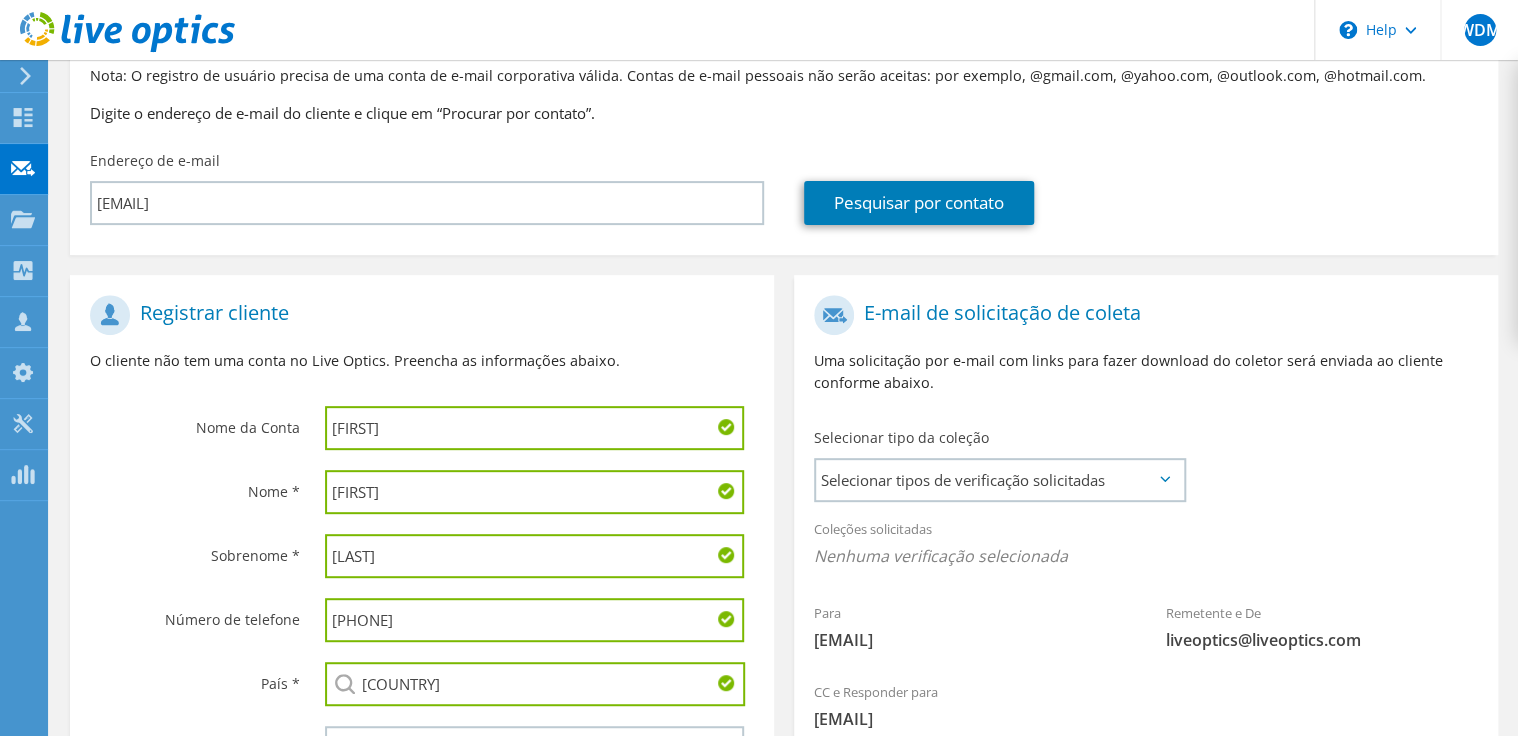 drag, startPoint x: 284, startPoint y: 404, endPoint x: 250, endPoint y: 392, distance: 36.05551 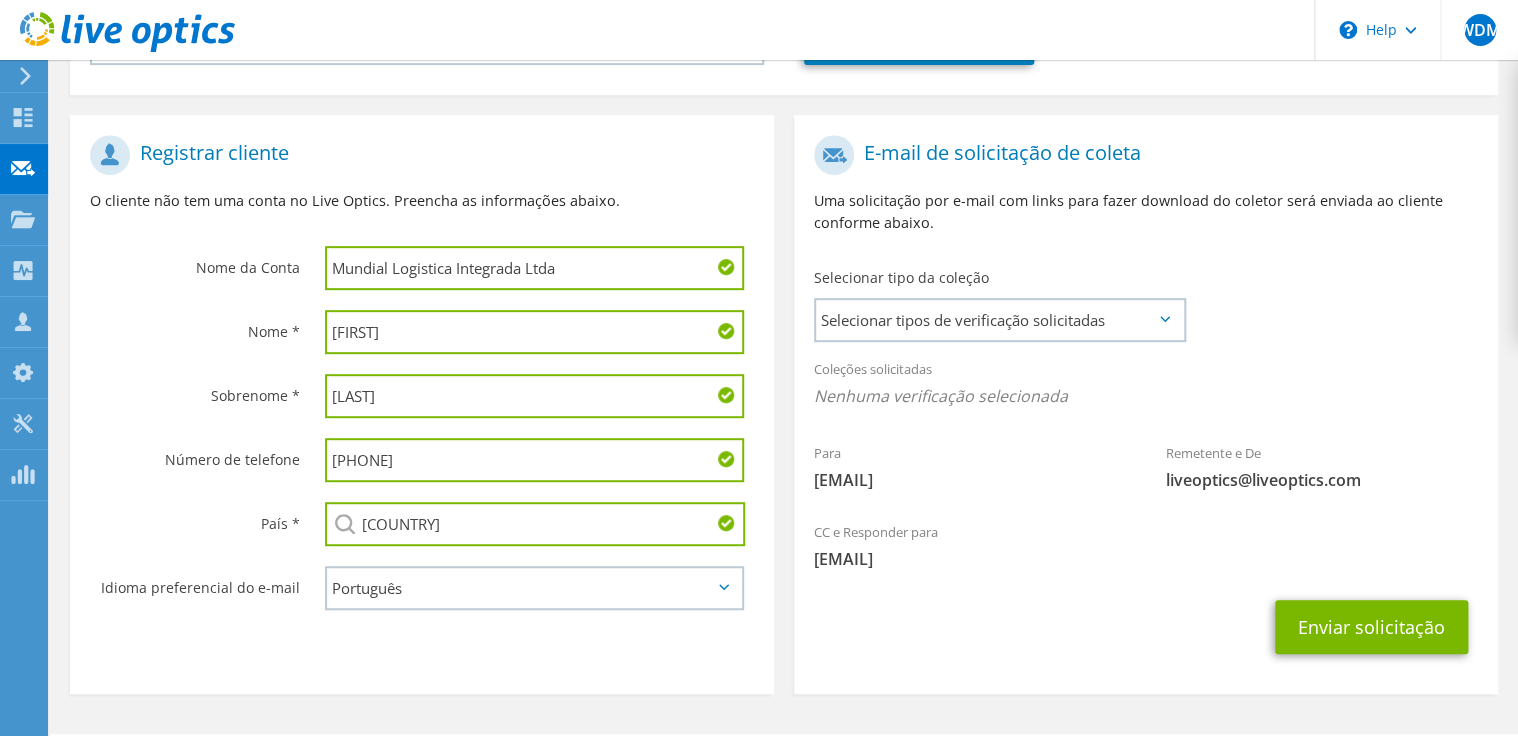scroll, scrollTop: 424, scrollLeft: 0, axis: vertical 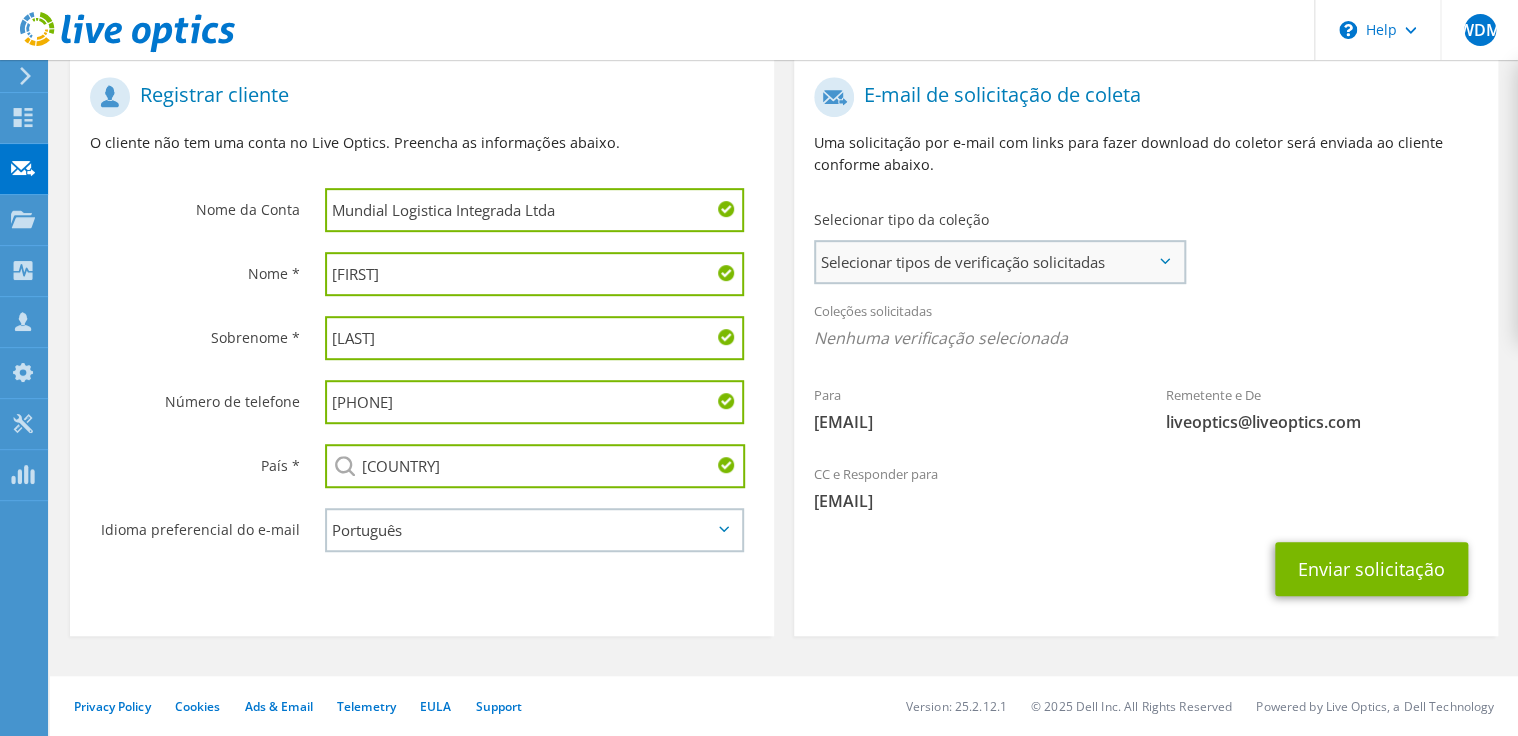 type on "Mundial Logistica Integrada Ltda" 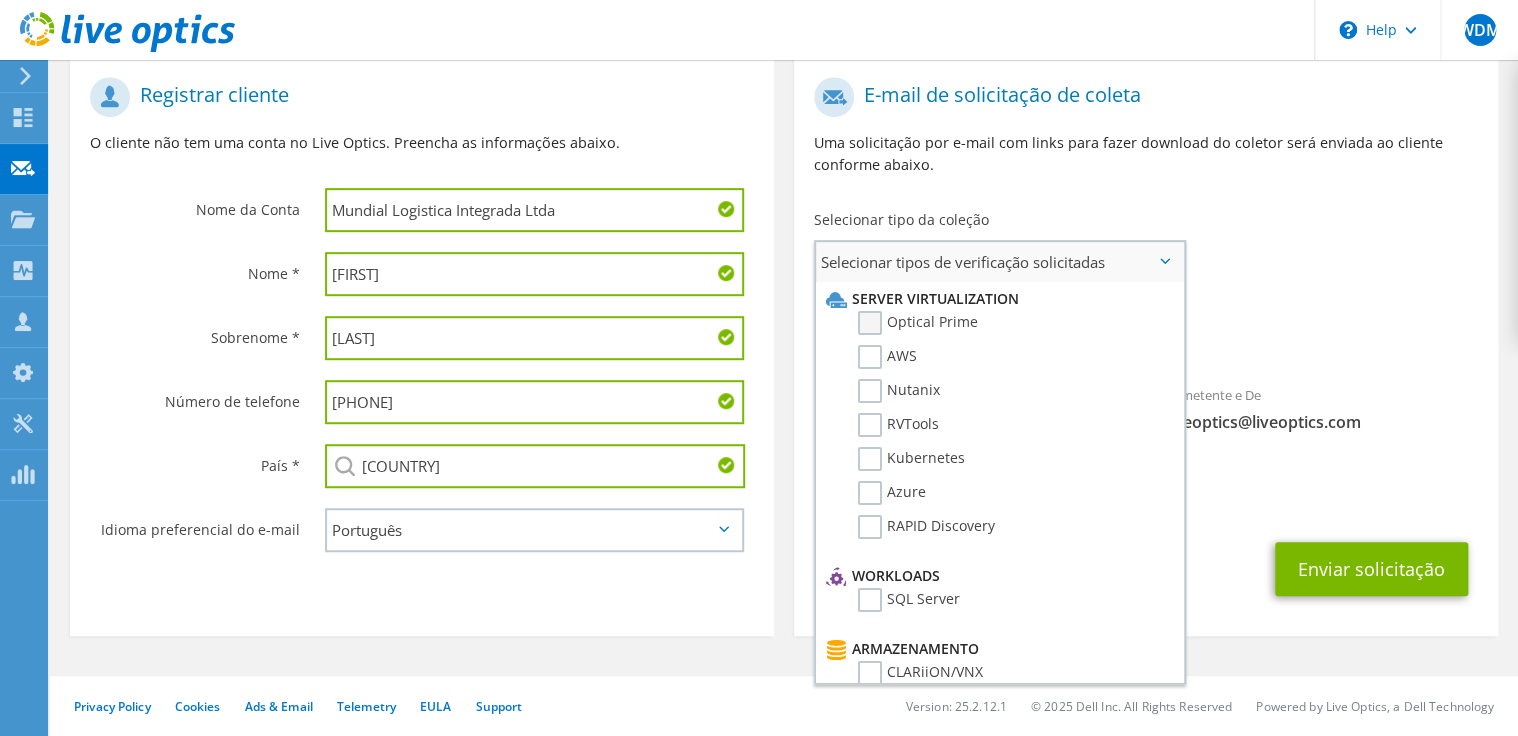 click on "Optical Prime" at bounding box center (918, 323) 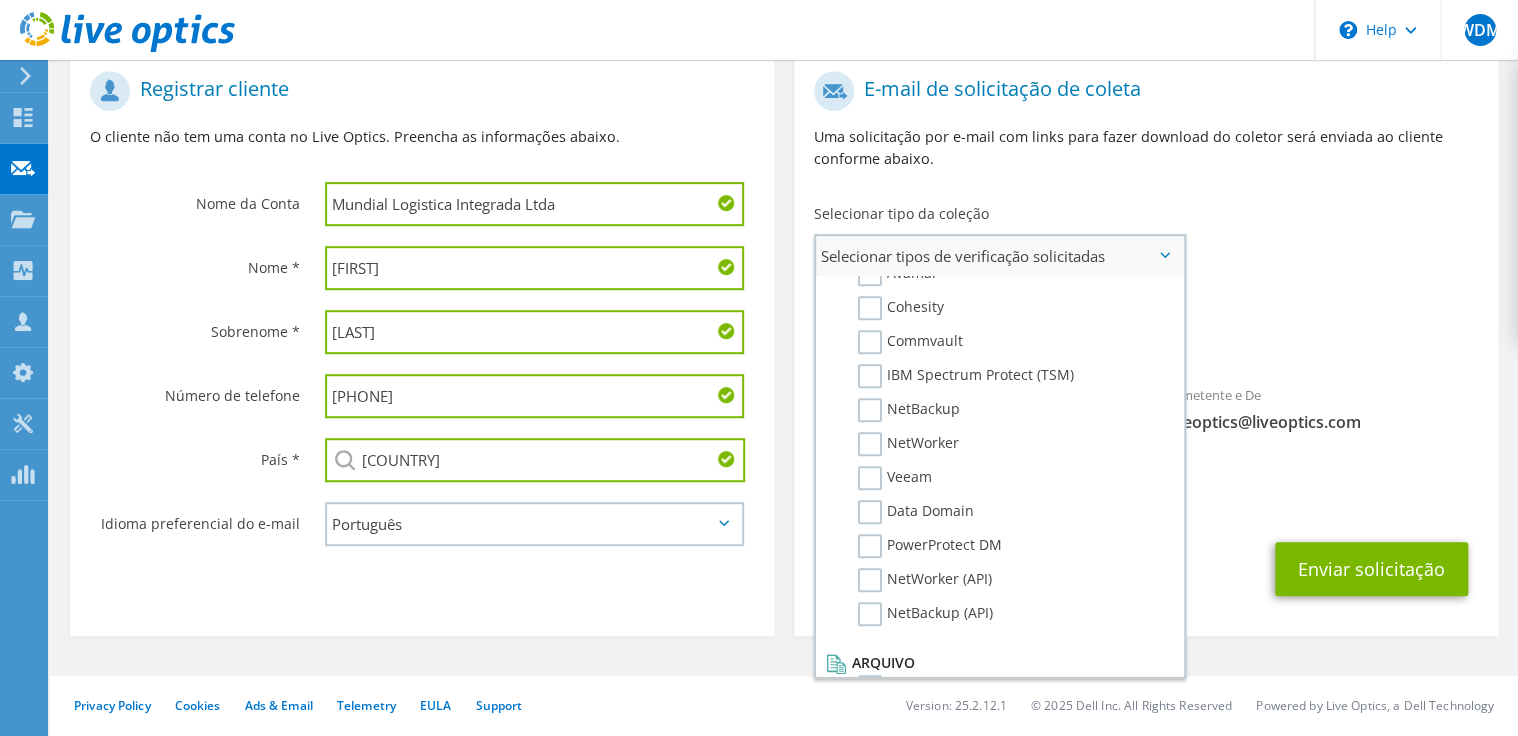 scroll, scrollTop: 924, scrollLeft: 0, axis: vertical 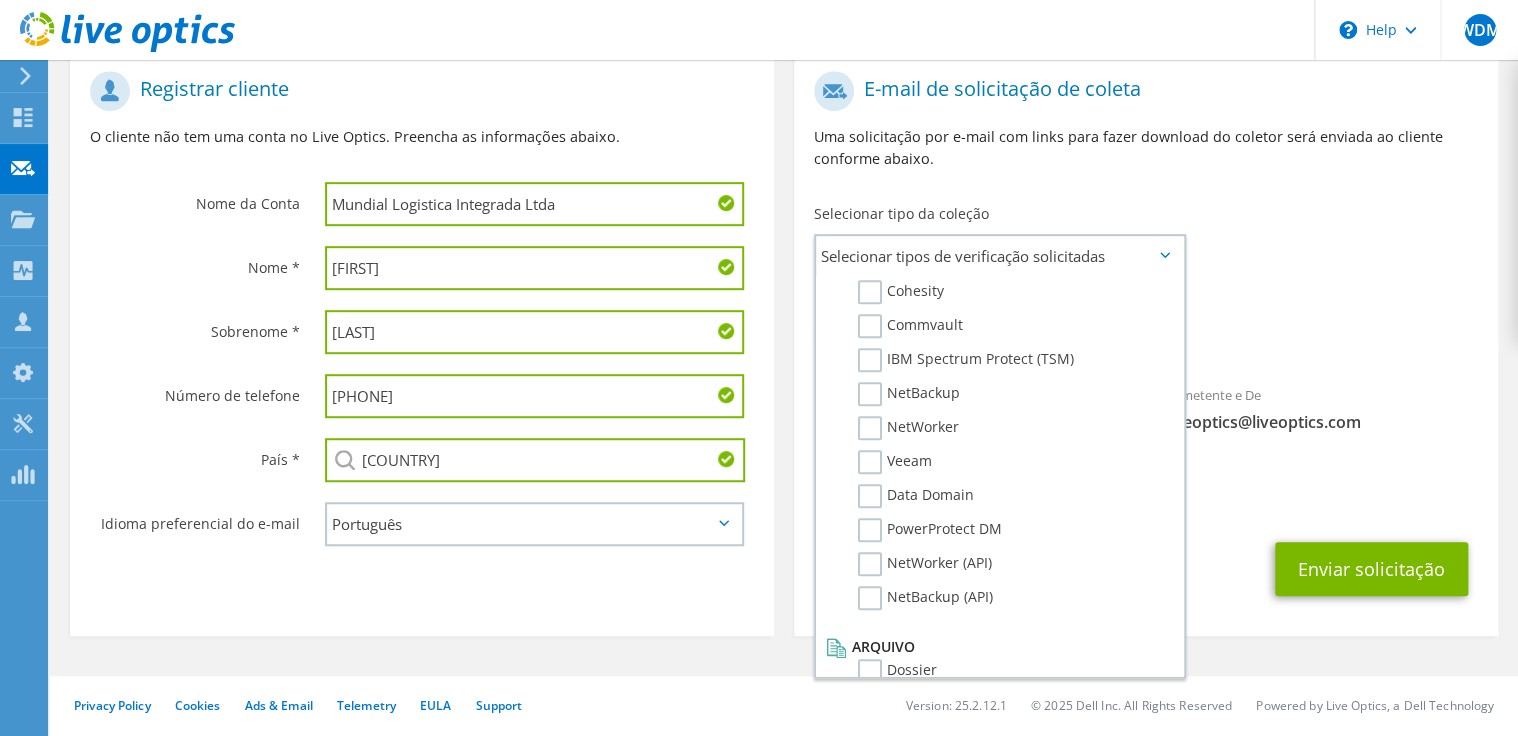 click on "Para
[EMAIL]
Remetente e De
[EMAIL]" at bounding box center [1146, 257] 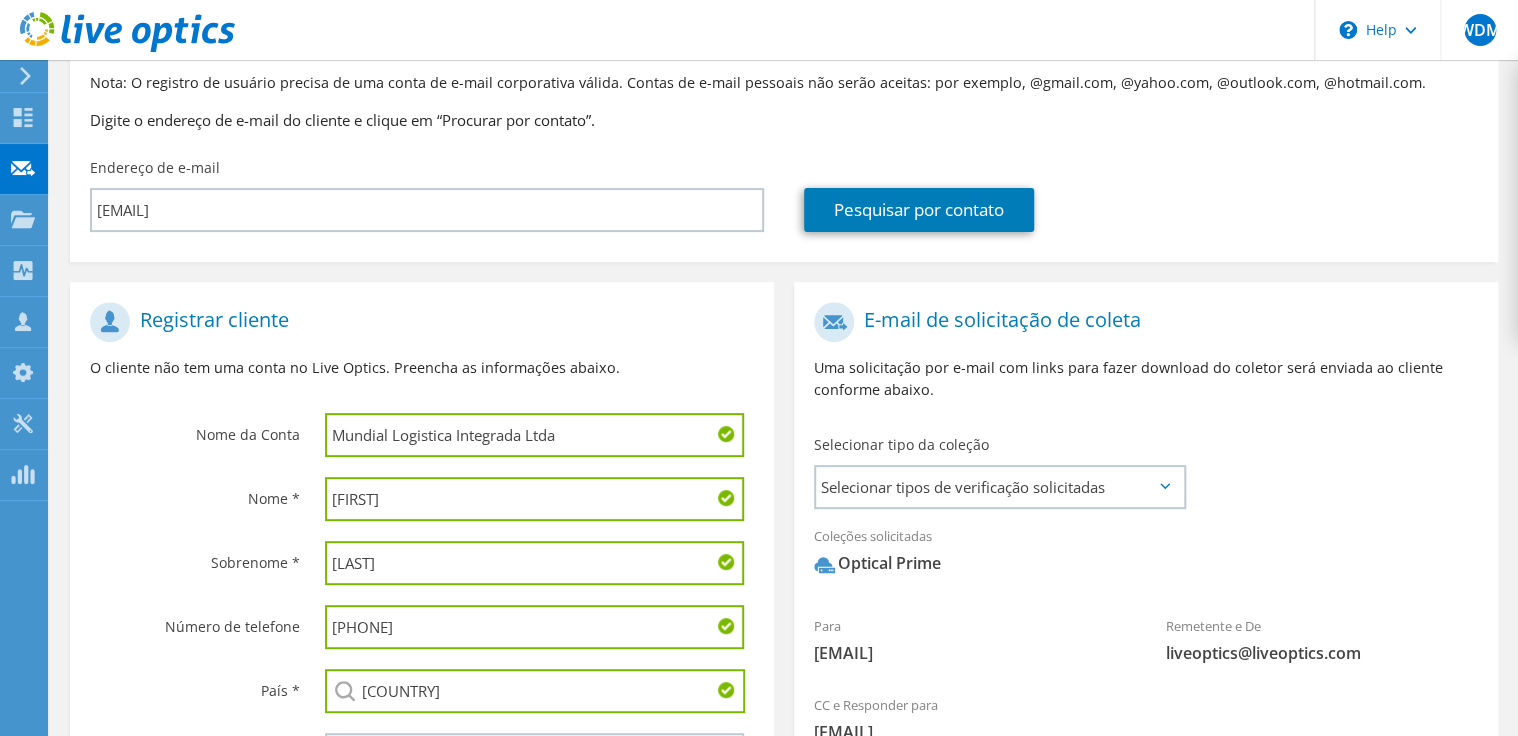scroll, scrollTop: 424, scrollLeft: 0, axis: vertical 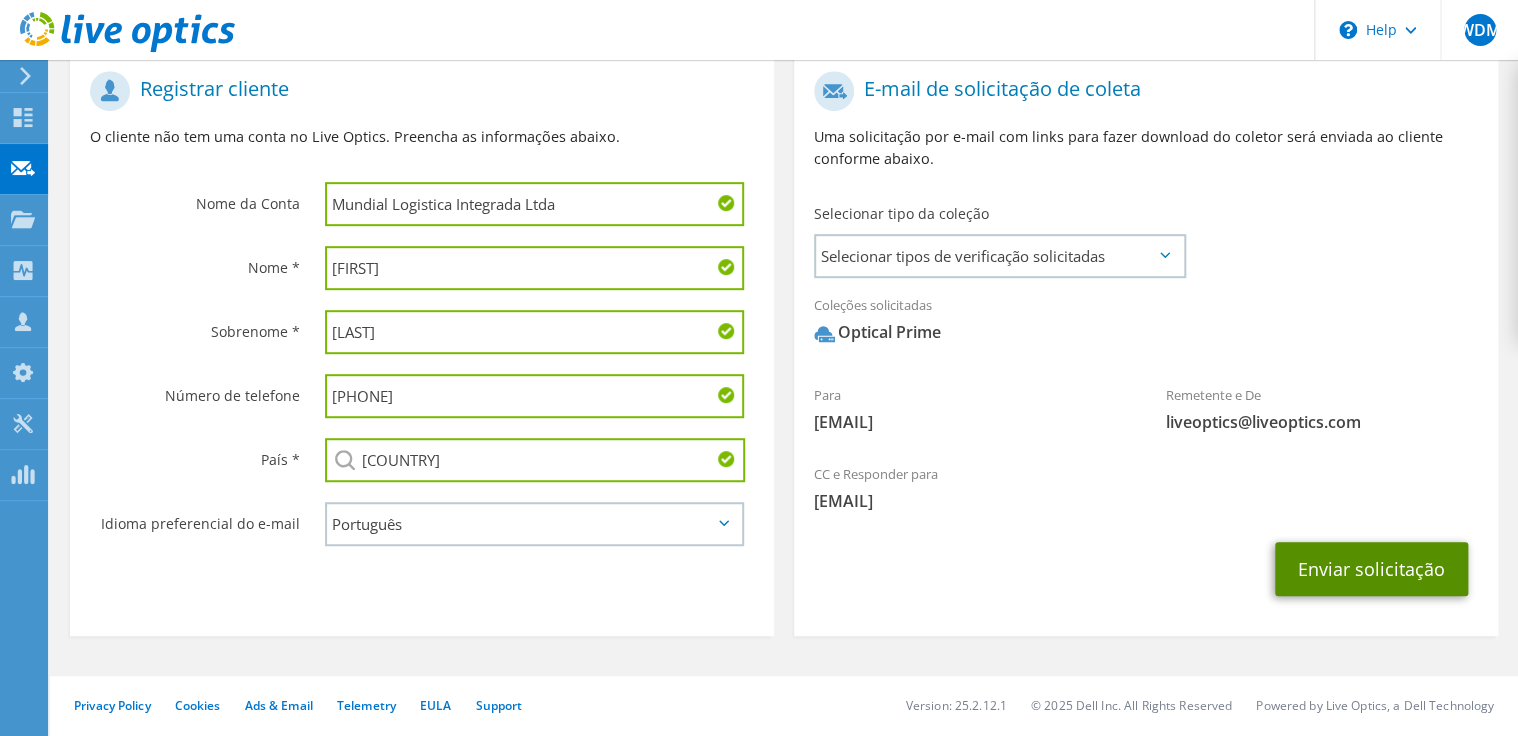 click on "Enviar solicitação" at bounding box center (1371, 569) 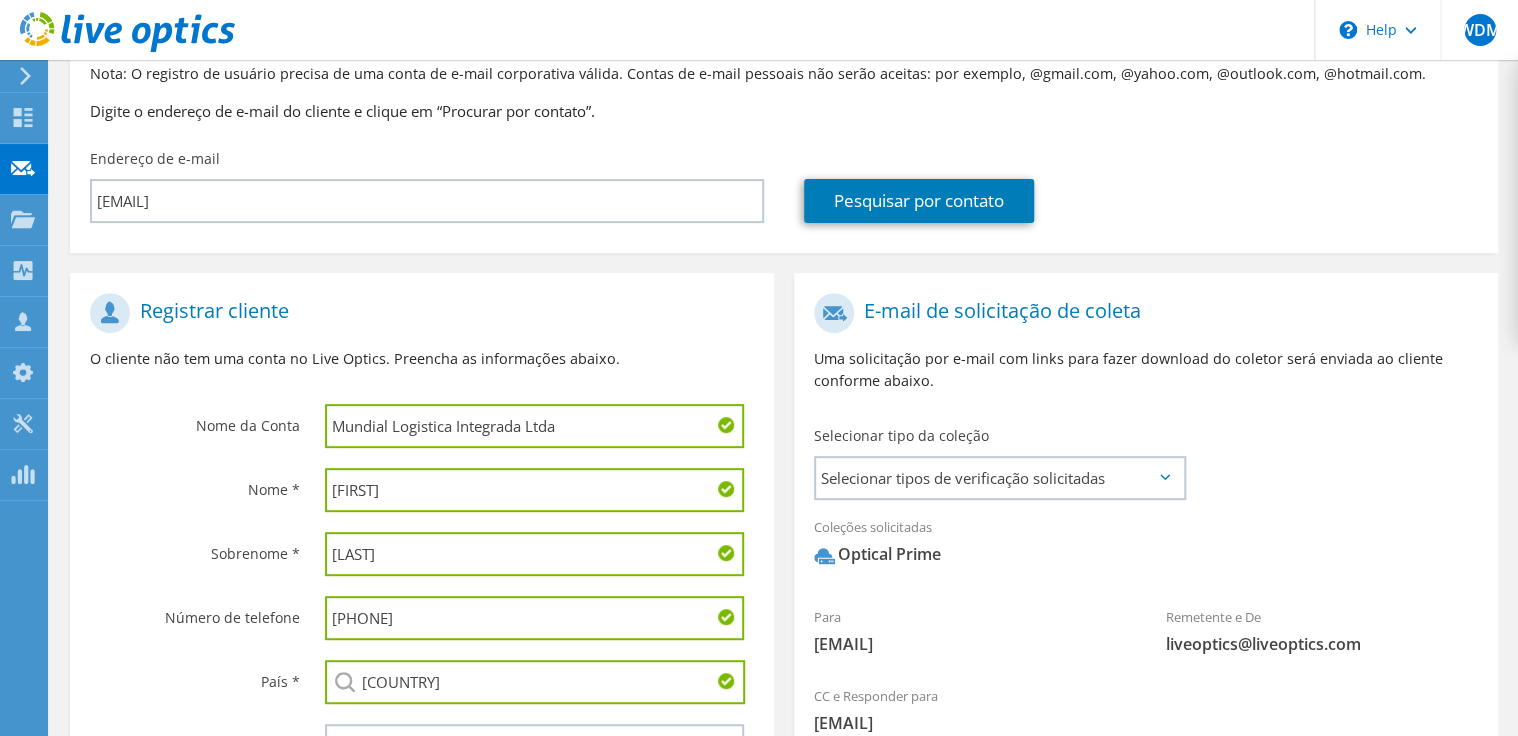 scroll, scrollTop: 184, scrollLeft: 0, axis: vertical 